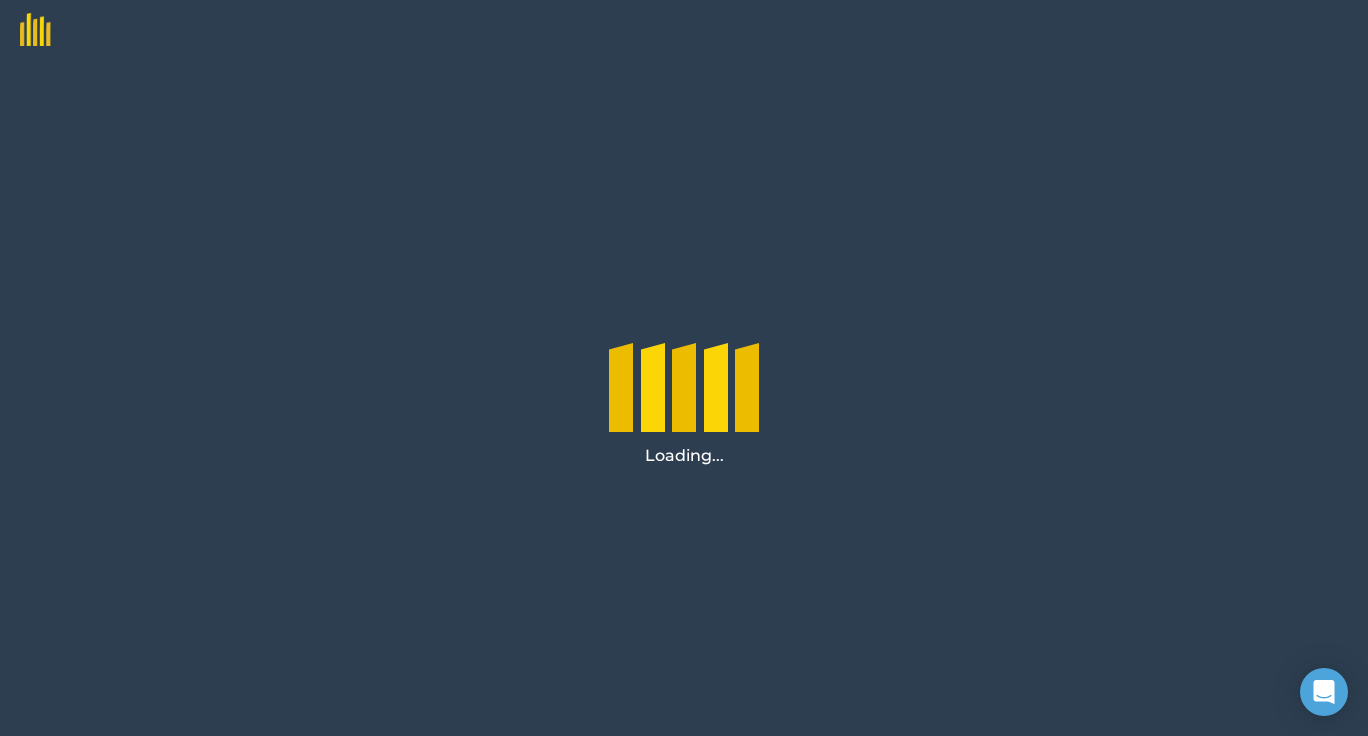 scroll, scrollTop: 0, scrollLeft: 0, axis: both 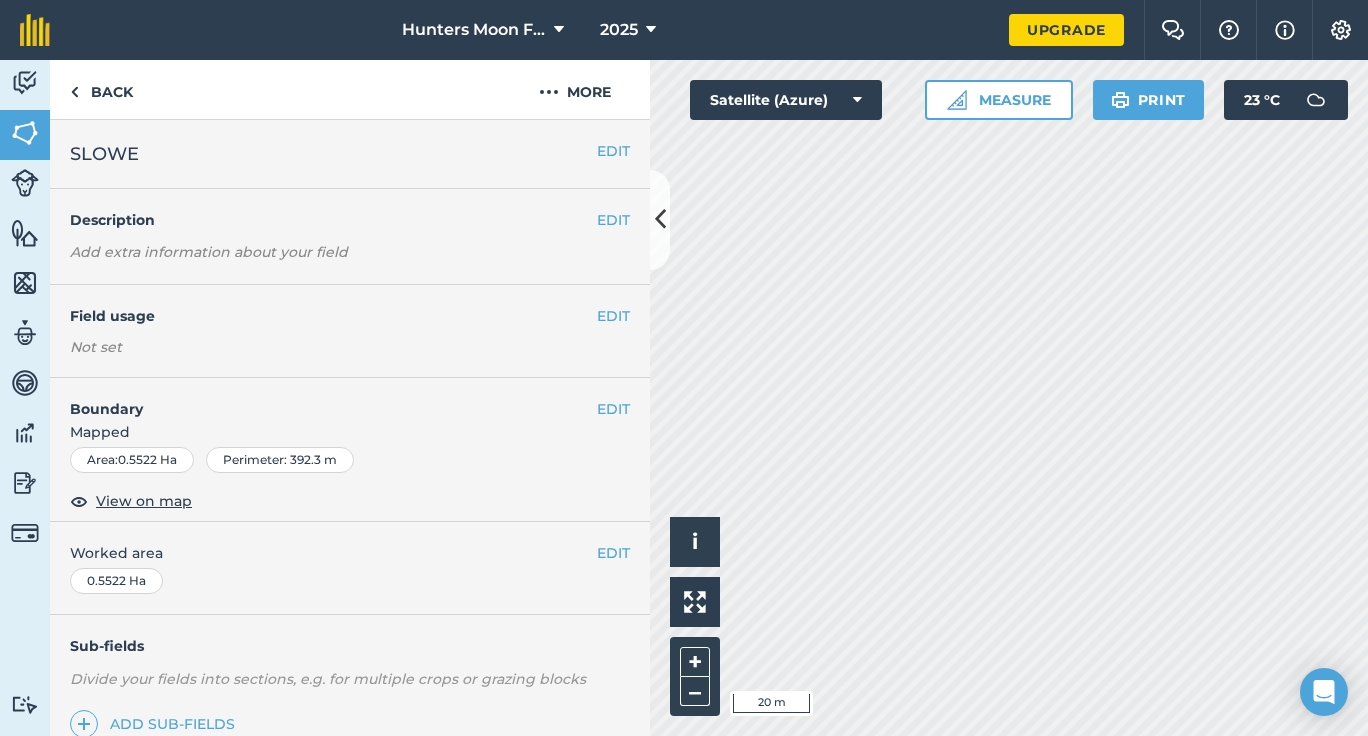 click on "Hunters Moon Farm 2025 Upgrade Farm Chat Help Info Settings Map printing is not available on our free plan Please upgrade to our Essentials, Plus or Pro plan to access this feature. Activity Fields Livestock Features Maps Team Vehicles Data Reporting Billing Tutorials Tutorials   Back   More EDIT SLOWE EDIT Description Add extra information about your field EDIT Field usage Not set EDIT Boundary   Mapped Area :  0.5522   Ha Perimeter :   392.3   m   View on map EDIT Worked area 0.5522   Ha Sub-fields   Divide your fields into sections, e.g. for multiple crops or grazing blocks   Add sub-fields Herdwicks   12 Add field job Add note   Field Health To-Do Field History Reports There are no outstanding tasks for this field. Hello i © 2025 TomTom, Microsoft 20 m + – Satellite (Azure) Measure Print 23   ° C" at bounding box center (684, 368) 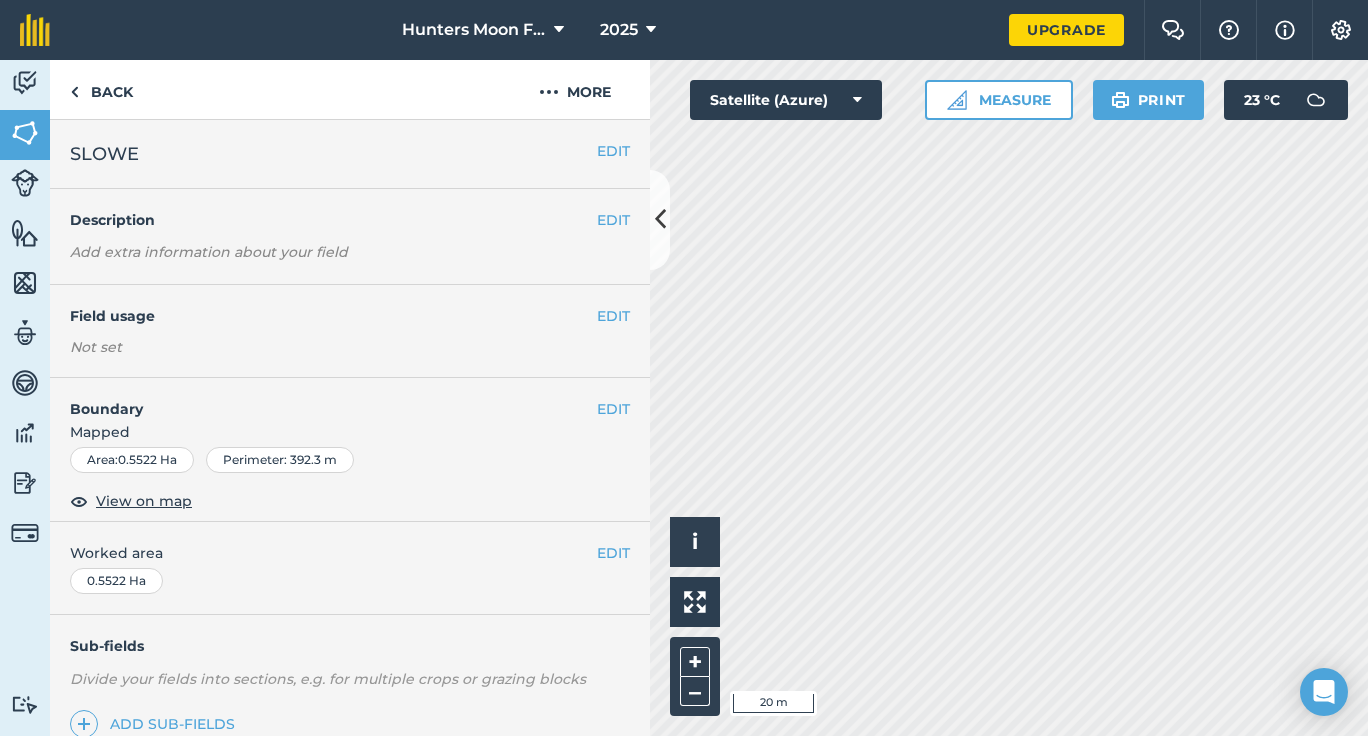 click on "Activity Fields Livestock Features Maps Team Vehicles Data Reporting Billing Tutorials Tutorials   Back   More EDIT SLOWE EDIT Description Add extra information about your field EDIT Field usage Not set EDIT Boundary   Mapped Area :  0.5522   Ha Perimeter :   392.3   m   View on map EDIT Worked area 0.5522   Ha Sub-fields   Divide your fields into sections, e.g. for multiple crops or grazing blocks   Add sub-fields Herdwicks   12 Add field job Add note   Field Health To-Do Field History Reports There are no outstanding tasks for this field. Hello i © 2025 TomTom, Microsoft 20 m + – Satellite (Azure) Measure Print 23   ° C" at bounding box center (684, 398) 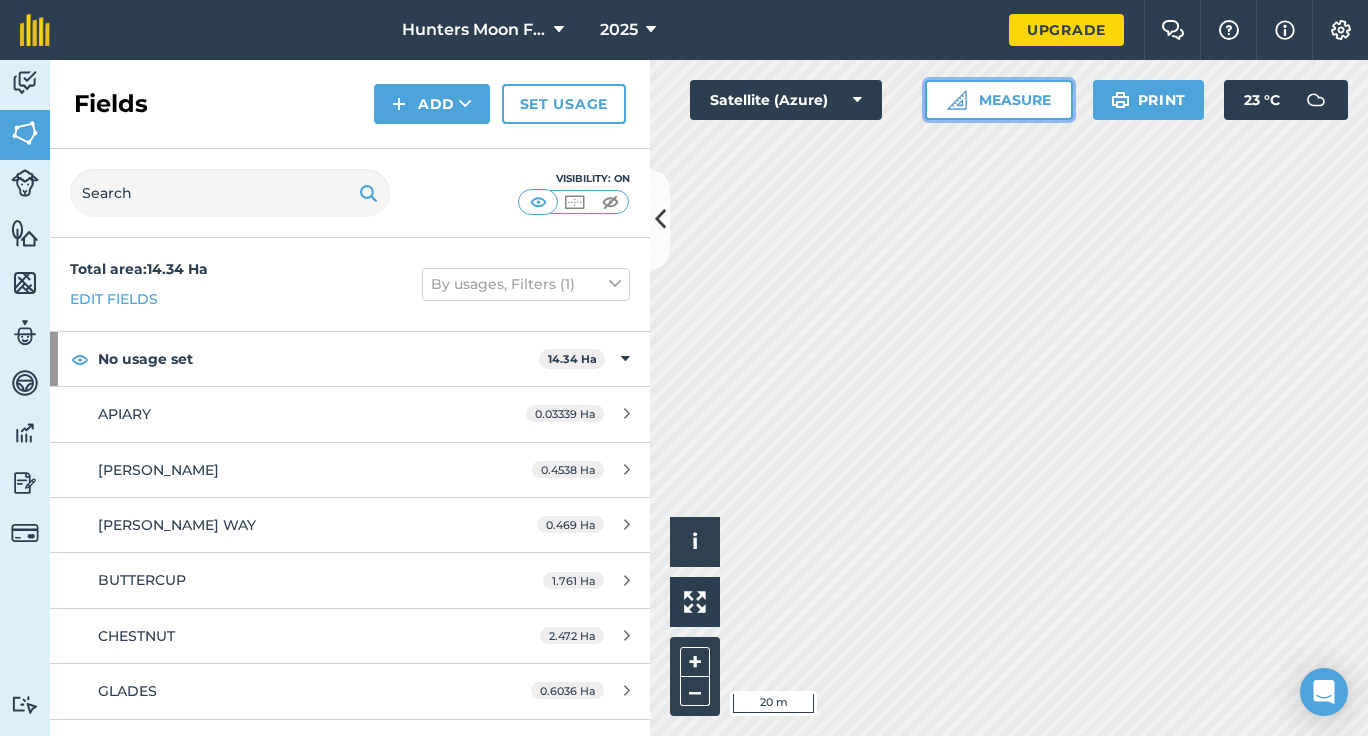 click on "Measure" at bounding box center (999, 100) 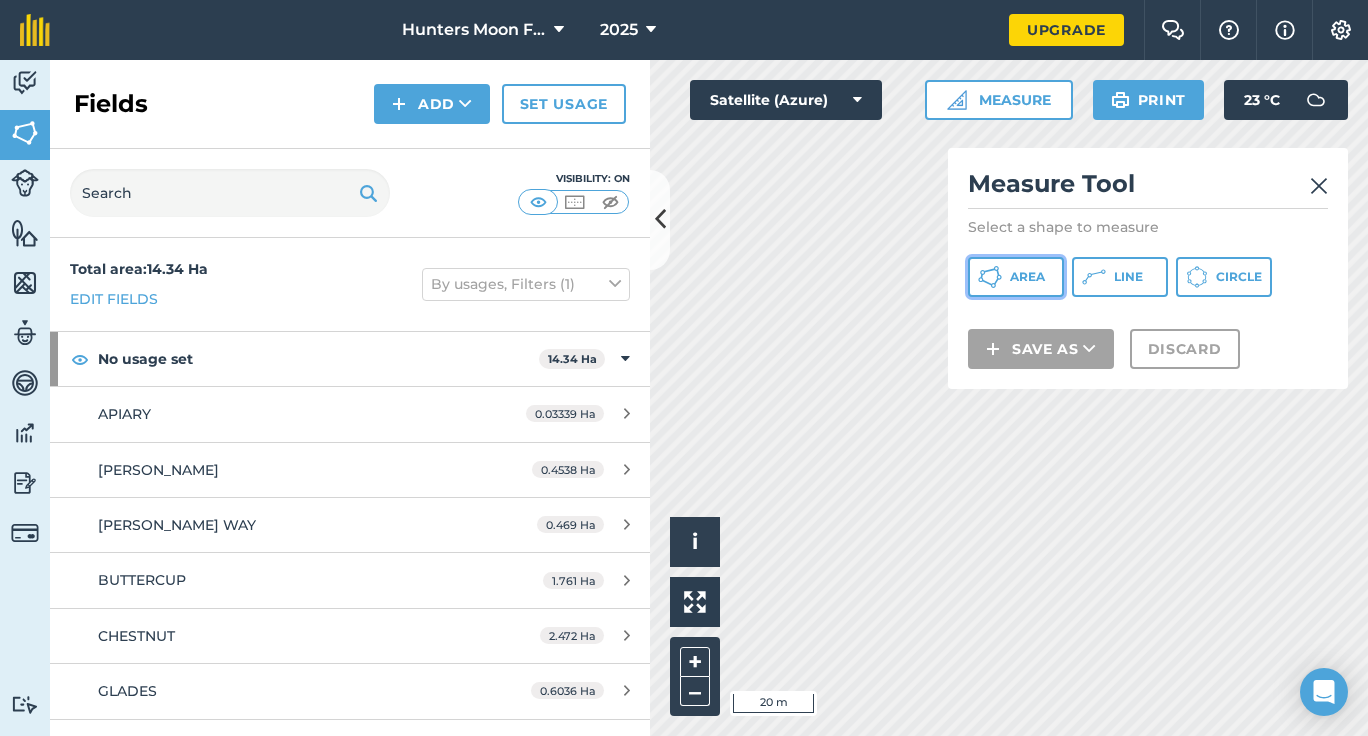 click on "Area" at bounding box center [1027, 277] 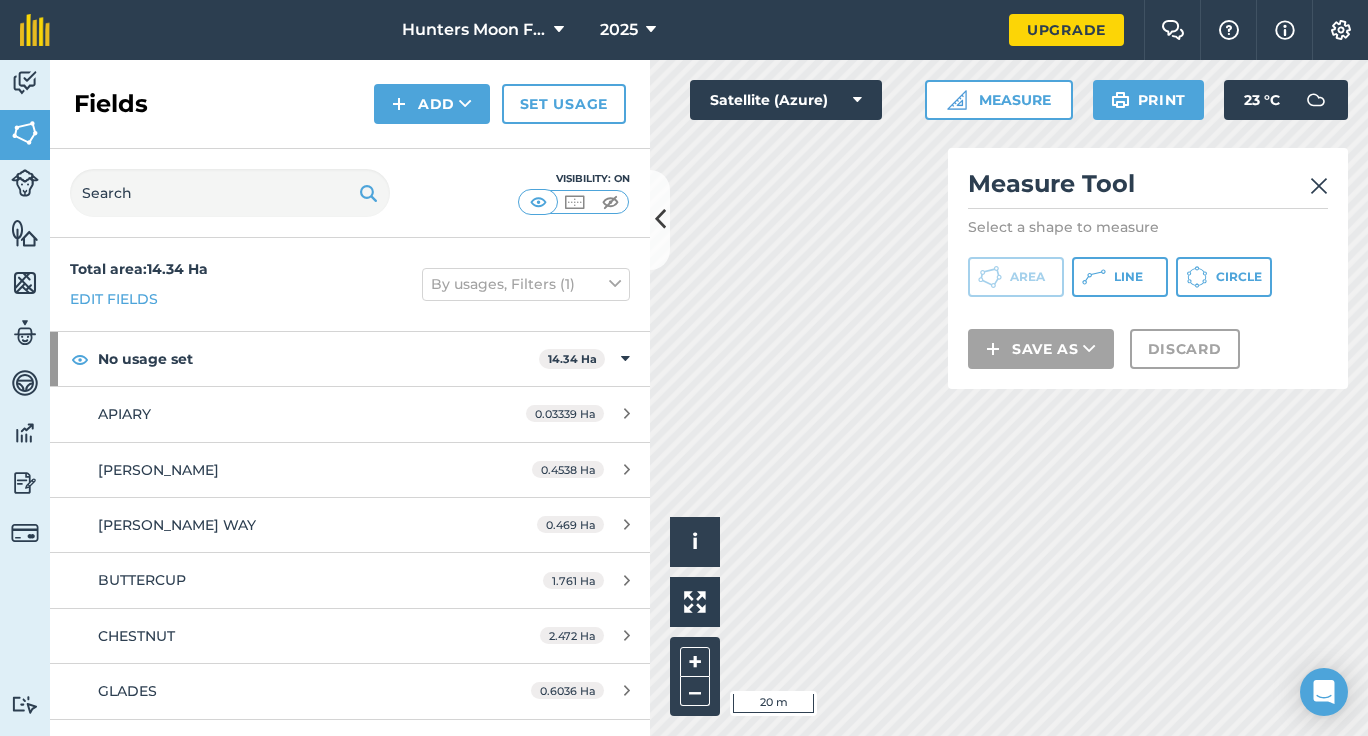click on "Measure Tool Select a shape to measure Area Line Circle   Save as   Discard" at bounding box center (1148, 268) 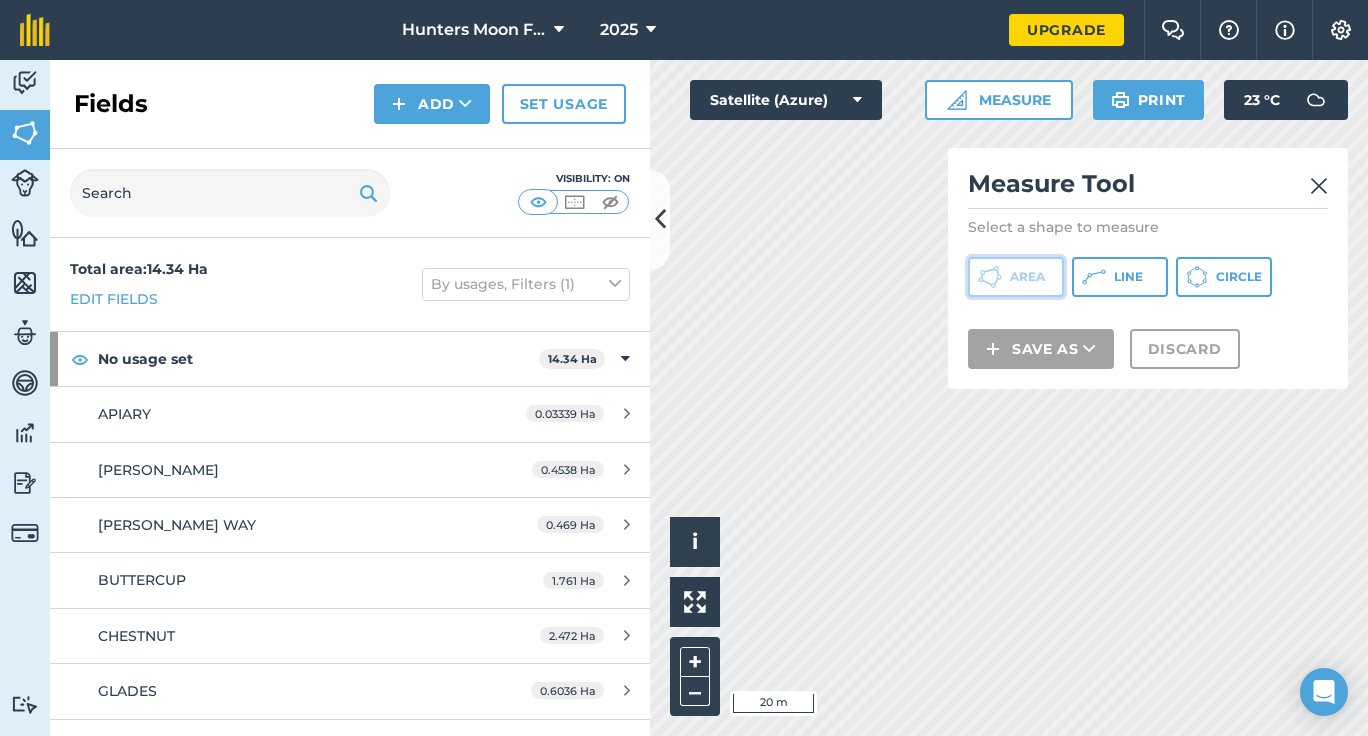 click on "Area" at bounding box center (1016, 277) 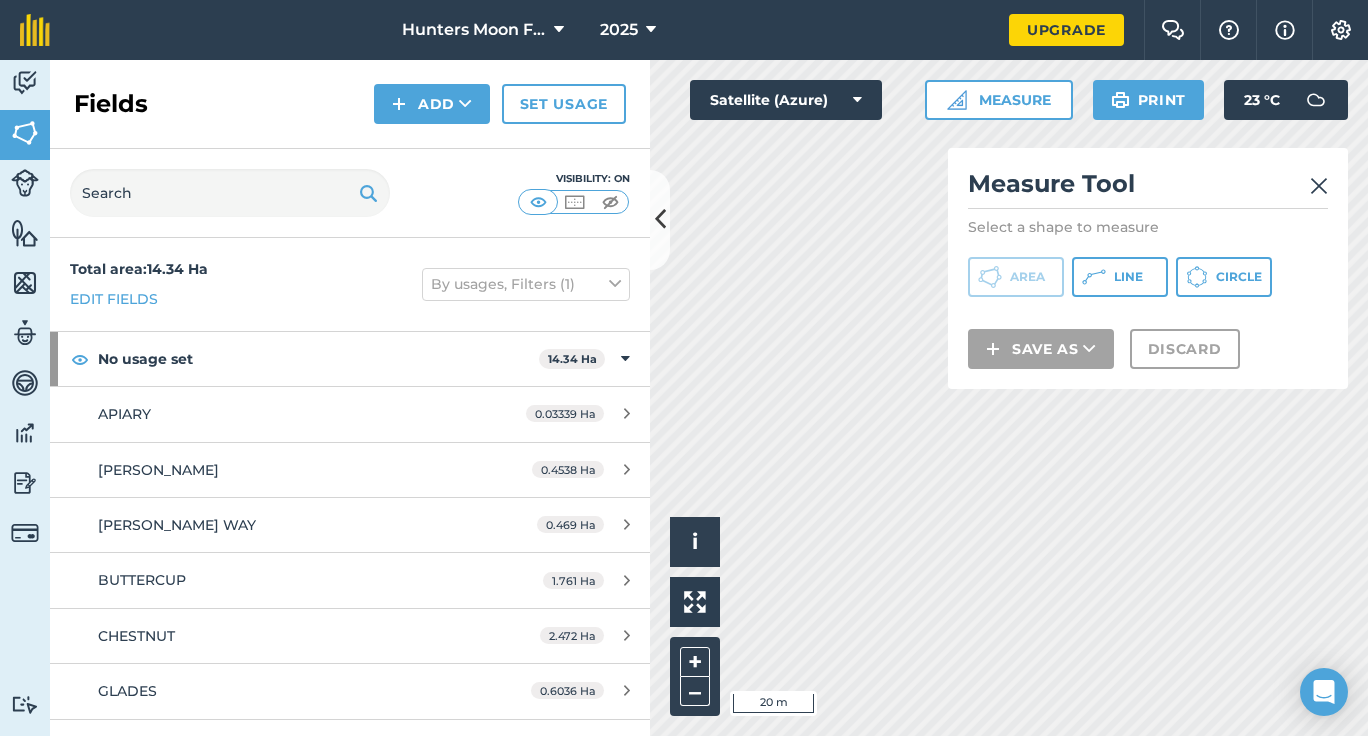 click on "Activity Fields Livestock Features Maps Team Vehicles Data Reporting Billing Tutorials Tutorials Fields   Add   Set usage Visibility: On Total area :  14.34   Ha Edit fields By usages, Filters (1) No usage set 14.34   Ha APIARY 0.03339   [PERSON_NAME] [PERSON_NAME] 0.4538   [PERSON_NAME] WAY 0.469   Ha BUTTERCUP 1.761   [PERSON_NAME] 2.472   Ha GLADES 0.6036   Ha HONEY BEE 1.298   Ha HOUSE 0.3546   Ha MANOR 5.008   [GEOGRAPHIC_DATA] 0.06627   Ha ORCHARD 0.1576   Ha SKILLCROFT 1.106   [PERSON_NAME] 0.5522   Ha Click to start drawing i © 2025 TomTom, Microsoft 20 m + – Satellite (Azure) Measure Measure Tool Select a shape to measure Area Line Circle   Save as   Discard Print 23   ° C" at bounding box center (684, 398) 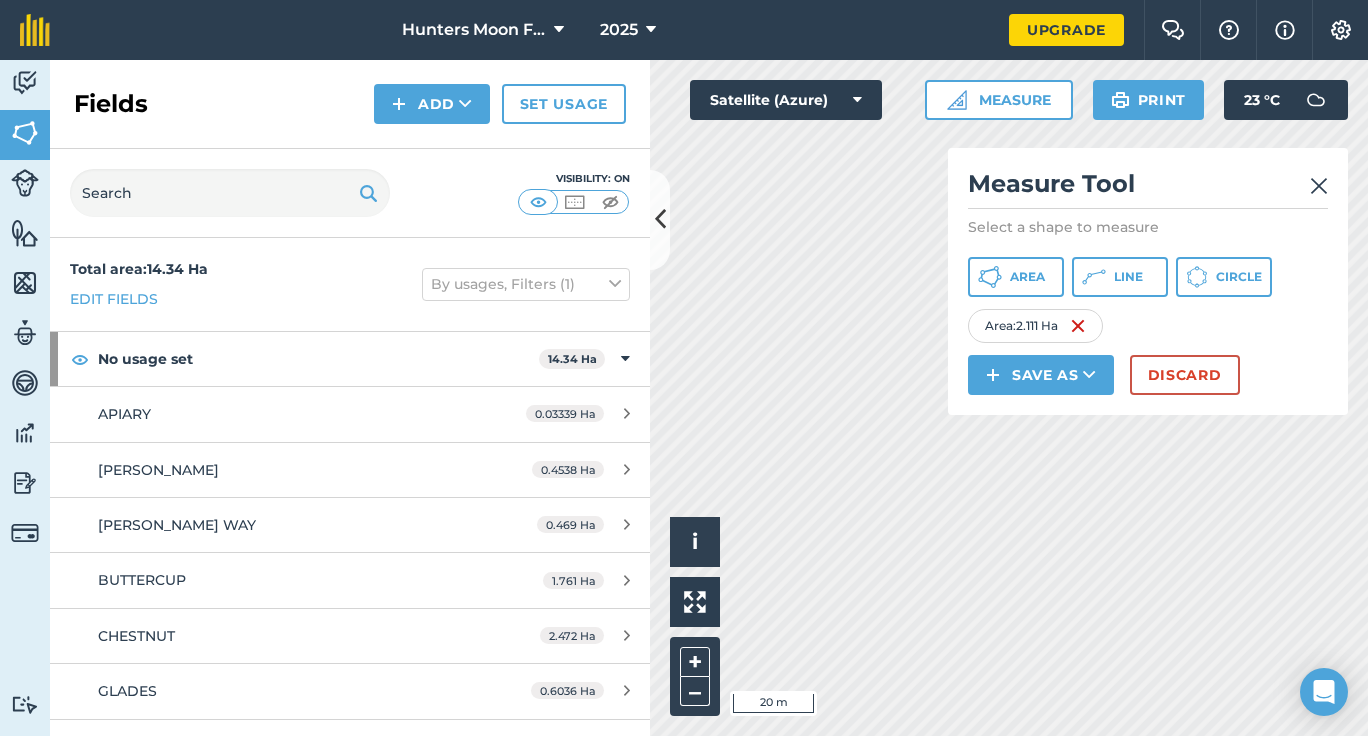 click at bounding box center [1319, 186] 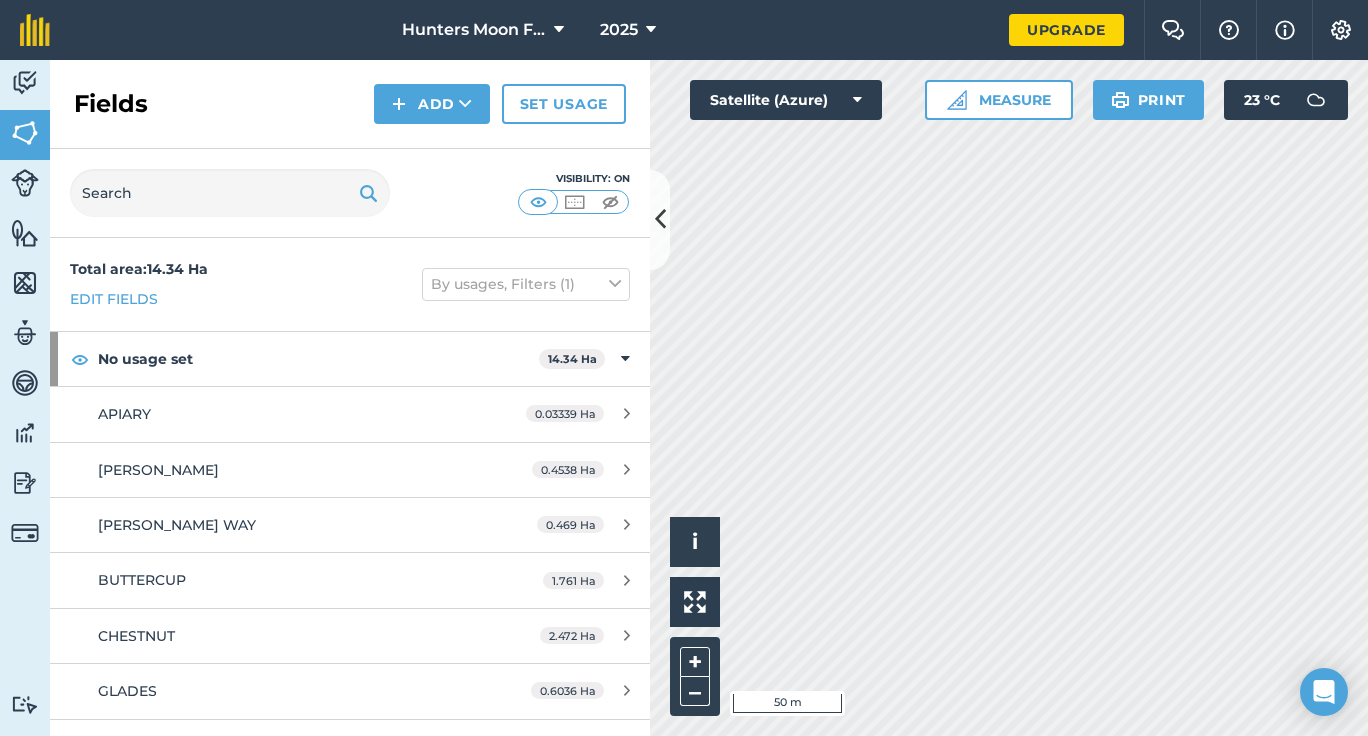 click on "Hunters Moon Farm 2025 Upgrade Farm Chat Help Info Settings Map printing is not available on our free plan Please upgrade to our Essentials, Plus or Pro plan to access this feature. Activity Fields Livestock Features Maps Team Vehicles Data Reporting Billing Tutorials Tutorials Fields   Add   Set usage Visibility: On Total area :  14.34   Ha Edit fields By usages, Filters (1) No usage set 14.34   Ha APIARY 0.03339   [PERSON_NAME] [PERSON_NAME] 0.4538   [PERSON_NAME] WAY 0.469   Ha BUTTERCUP 1.761   [PERSON_NAME] 2.472   Ha GLADES 0.6036   Ha HONEY BEE 1.298   Ha HOUSE 0.3546   Ha MANOR 5.008   Ha MARKET GARDEN 0.06627   Ha ORCHARD 0.1576   Ha SKILLCROFT 1.106   [PERSON_NAME] 0.5522   Ha Click to start drawing i © 2025 TomTom, Microsoft 50 m + – Satellite (Azure) Measure Print 23   ° C" at bounding box center [684, 368] 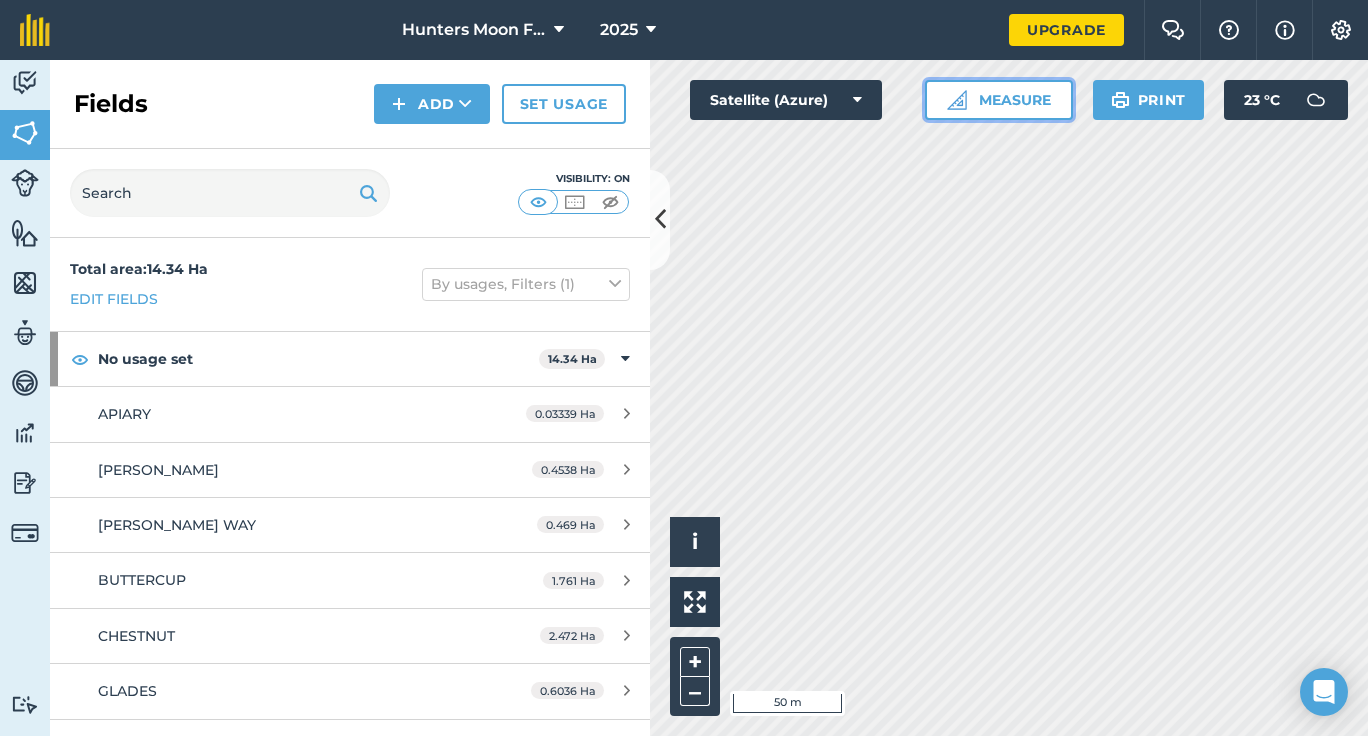 click on "Measure" at bounding box center (999, 100) 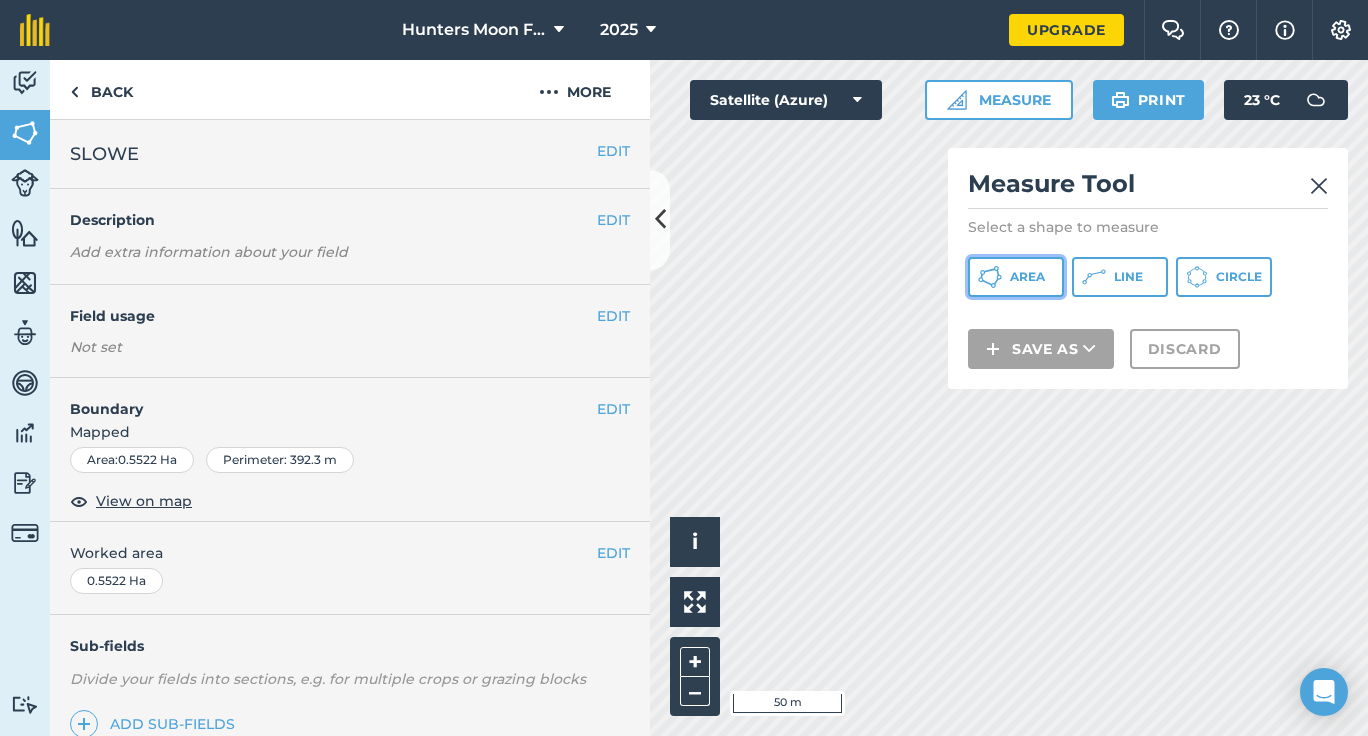 click on "Area" at bounding box center [1027, 277] 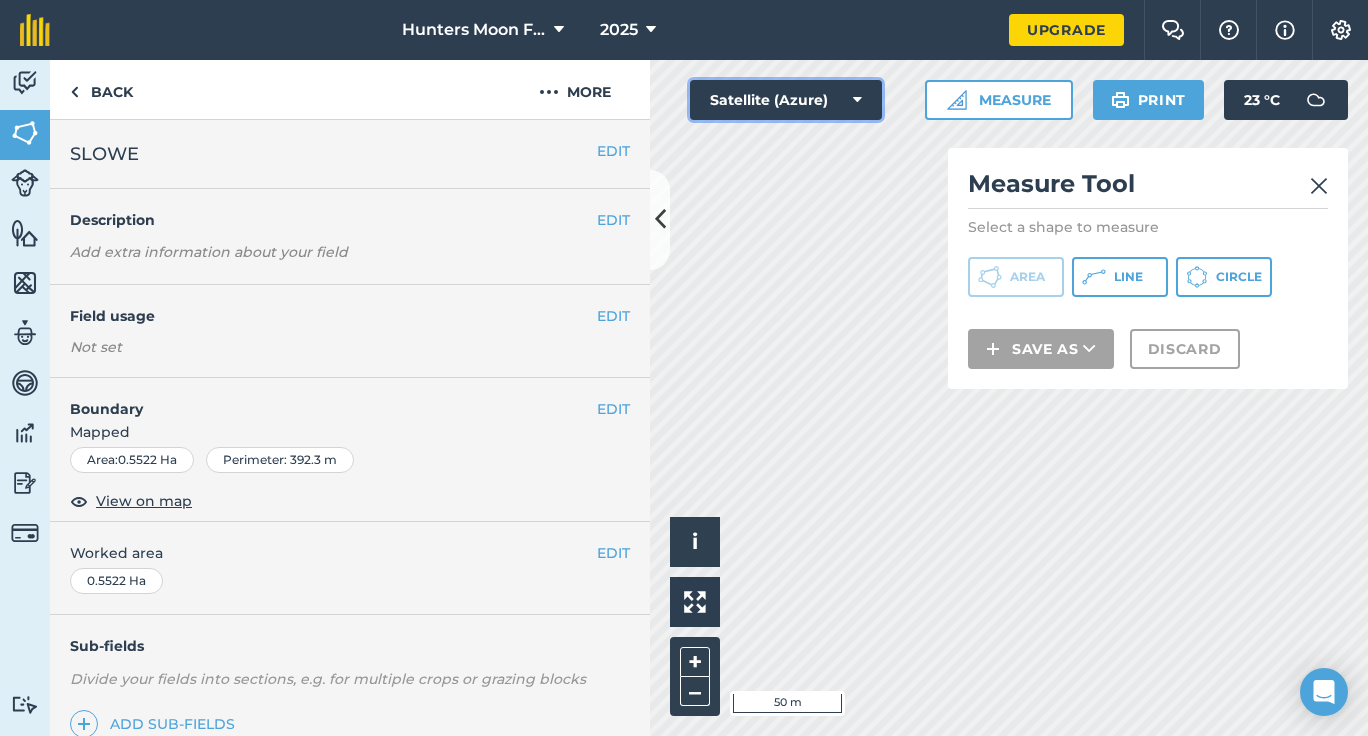 click on "Satellite (Azure)" at bounding box center (786, 100) 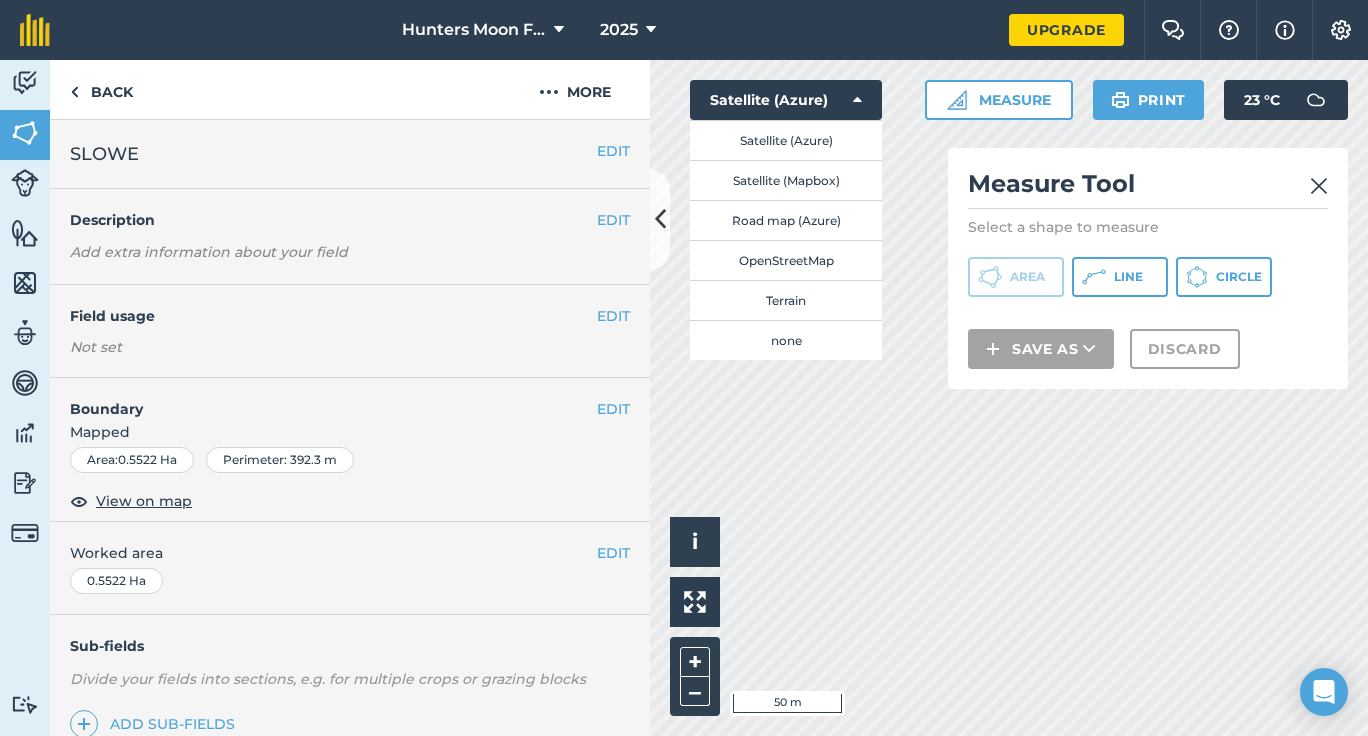 click on "Hunters Moon Farm 2025 Upgrade Farm Chat Help Info Settings Map printing is not available on our free plan Please upgrade to our Essentials, Plus or Pro plan to access this feature. Activity Fields Livestock Features Maps Team Vehicles Data Reporting Billing Tutorials Tutorials   Back   More EDIT SLOWE EDIT Description Add extra information about your field EDIT Field usage Not set EDIT Boundary   Mapped Area :  0.5522   Ha Perimeter :   392.3   m   View on map EDIT Worked area 0.5522   Ha Sub-fields   Divide your fields into sections, e.g. for multiple crops or grazing blocks   Add sub-fields Herdwicks   12 Add field job Add note   Field Health To-Do Field History Reports There are no outstanding tasks for this field. Click to start drawing i © 2025 TomTom, Microsoft 50 m + – Satellite (Azure) Satellite (Azure) Satellite (Mapbox) Road map (Azure) OpenStreetMap Terrain none Measure Measure Tool Select a shape to measure Area Line Circle   Save as   Discard Print 23   ° C" at bounding box center [684, 368] 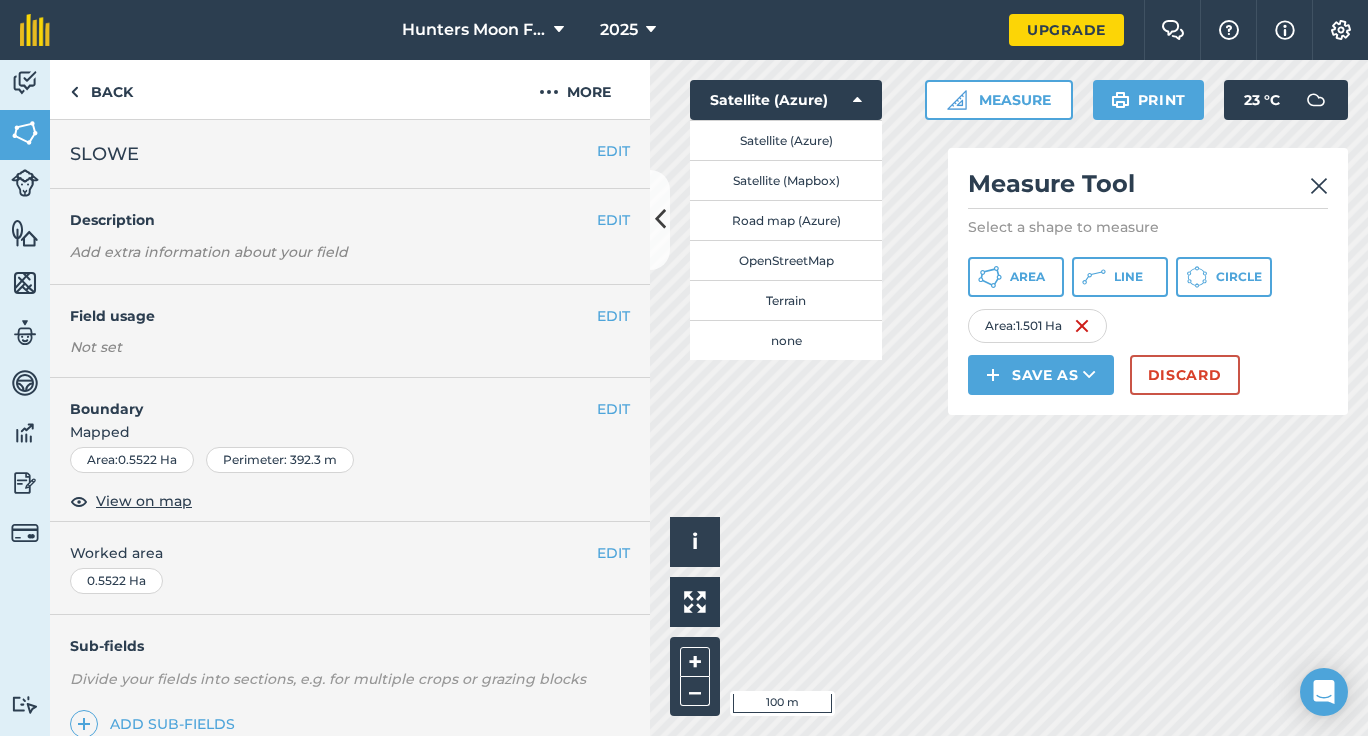 click at bounding box center (1319, 186) 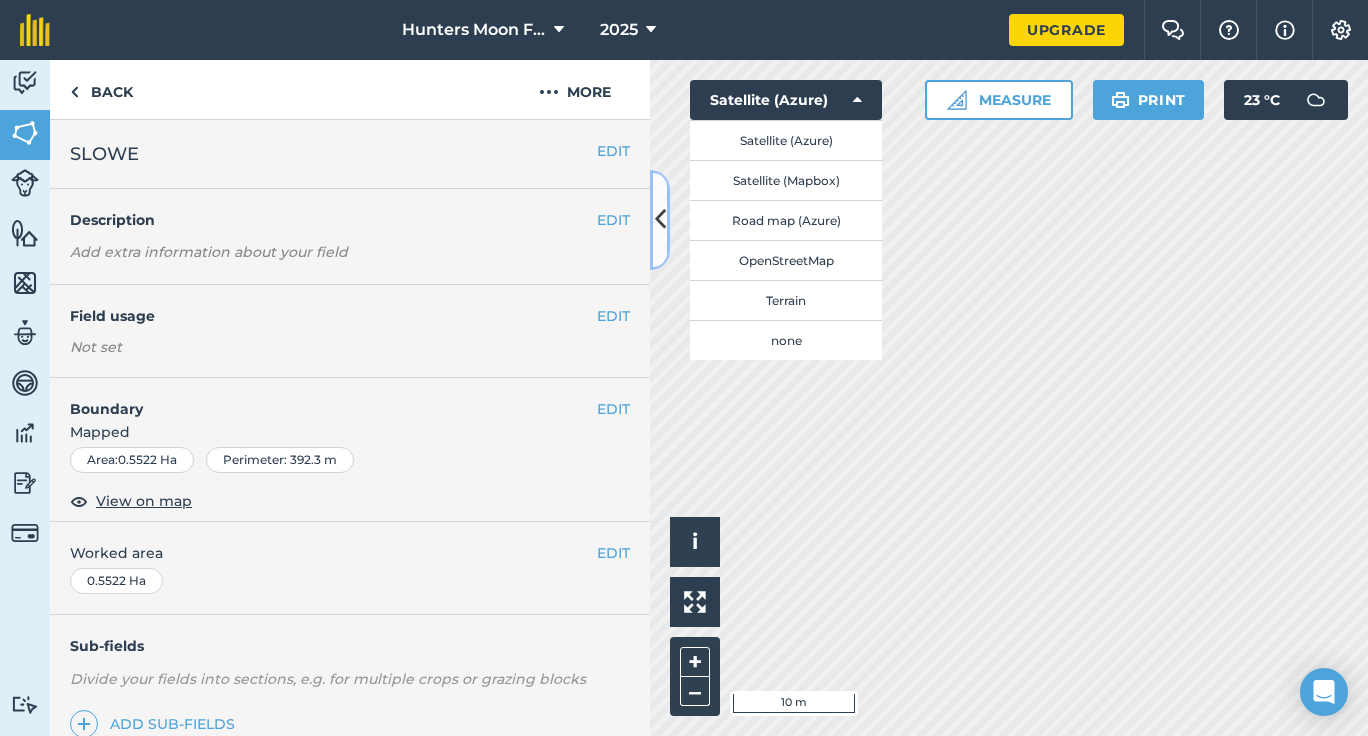 click at bounding box center [660, 219] 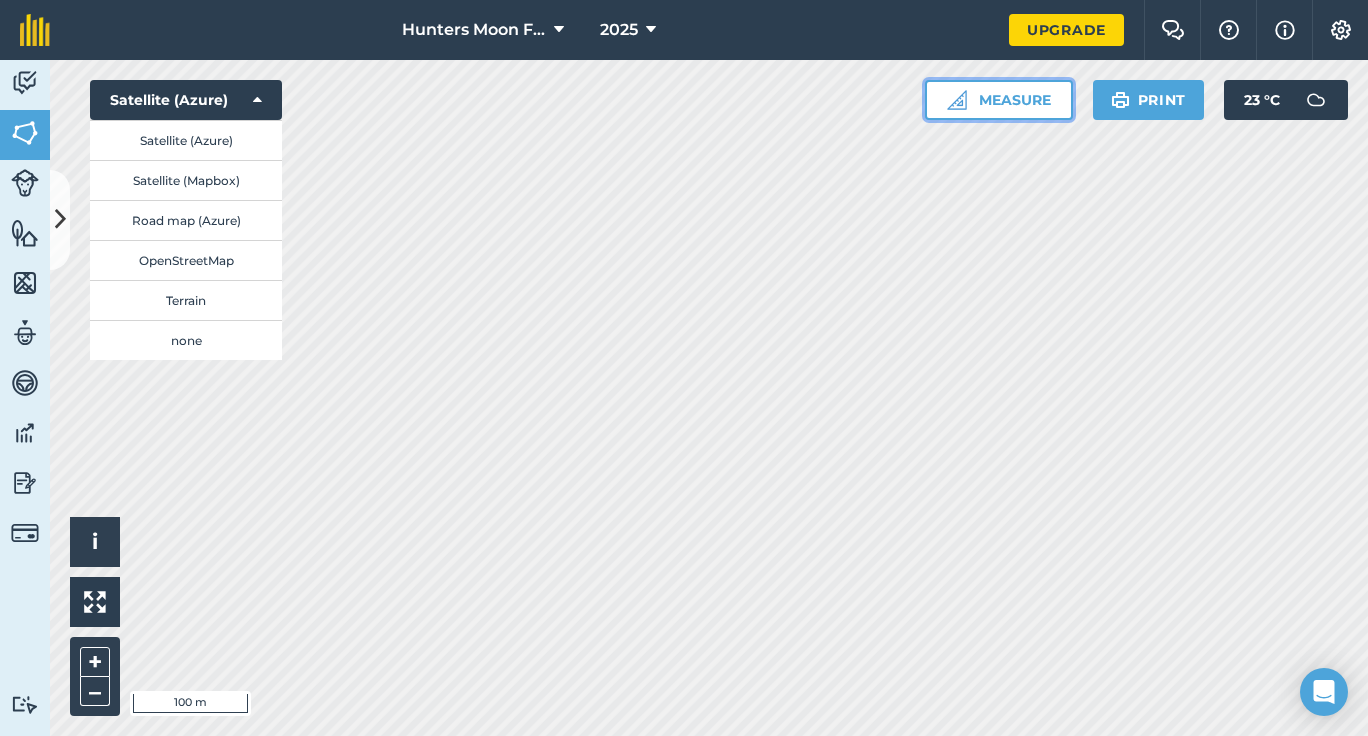 click on "Measure" at bounding box center [999, 100] 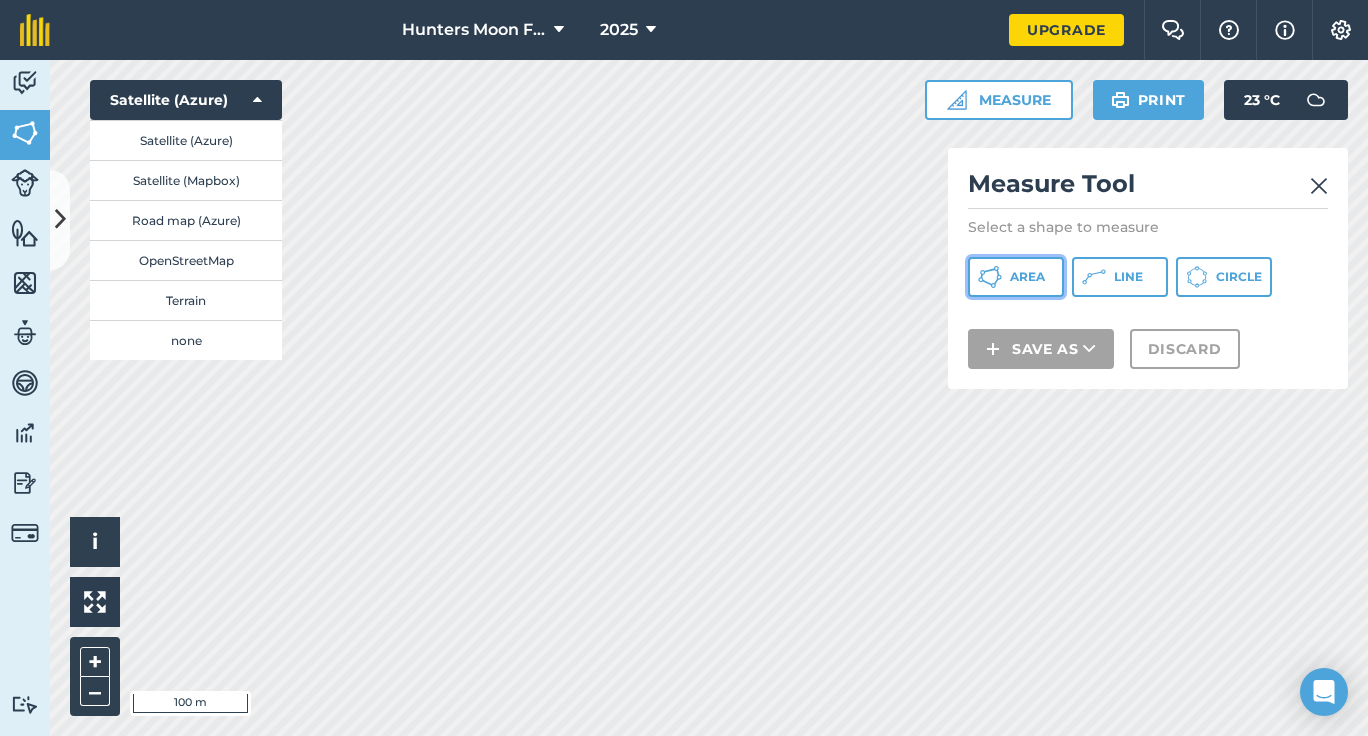 click on "Area" at bounding box center [1027, 277] 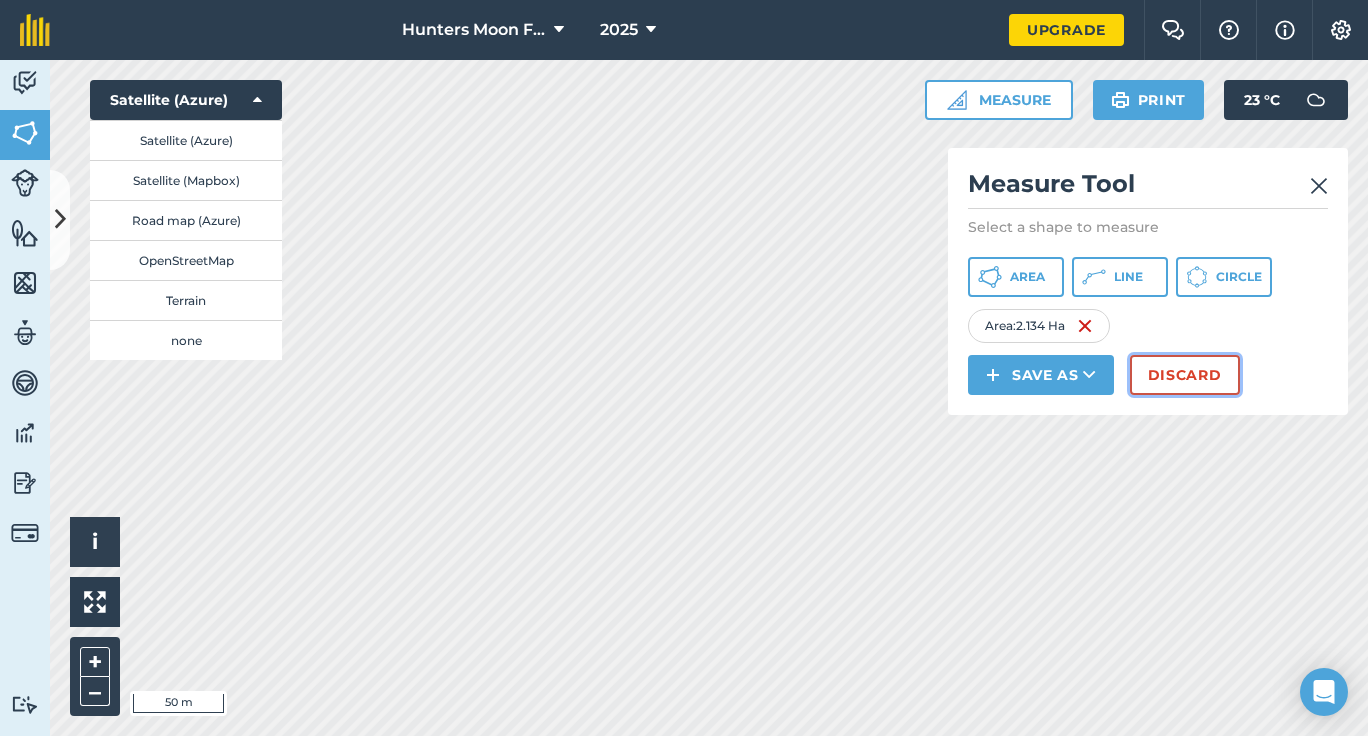 click on "Discard" at bounding box center [1185, 375] 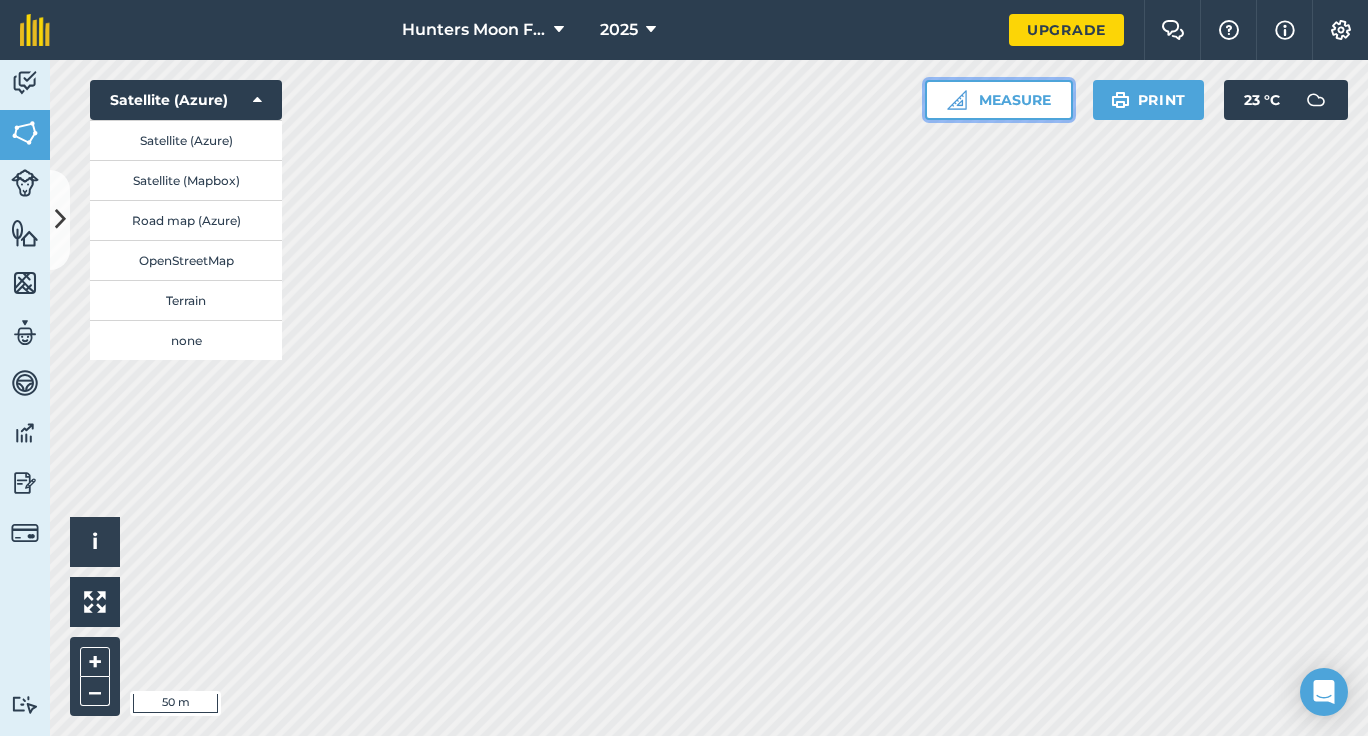 drag, startPoint x: 978, startPoint y: 92, endPoint x: 970, endPoint y: 115, distance: 24.351591 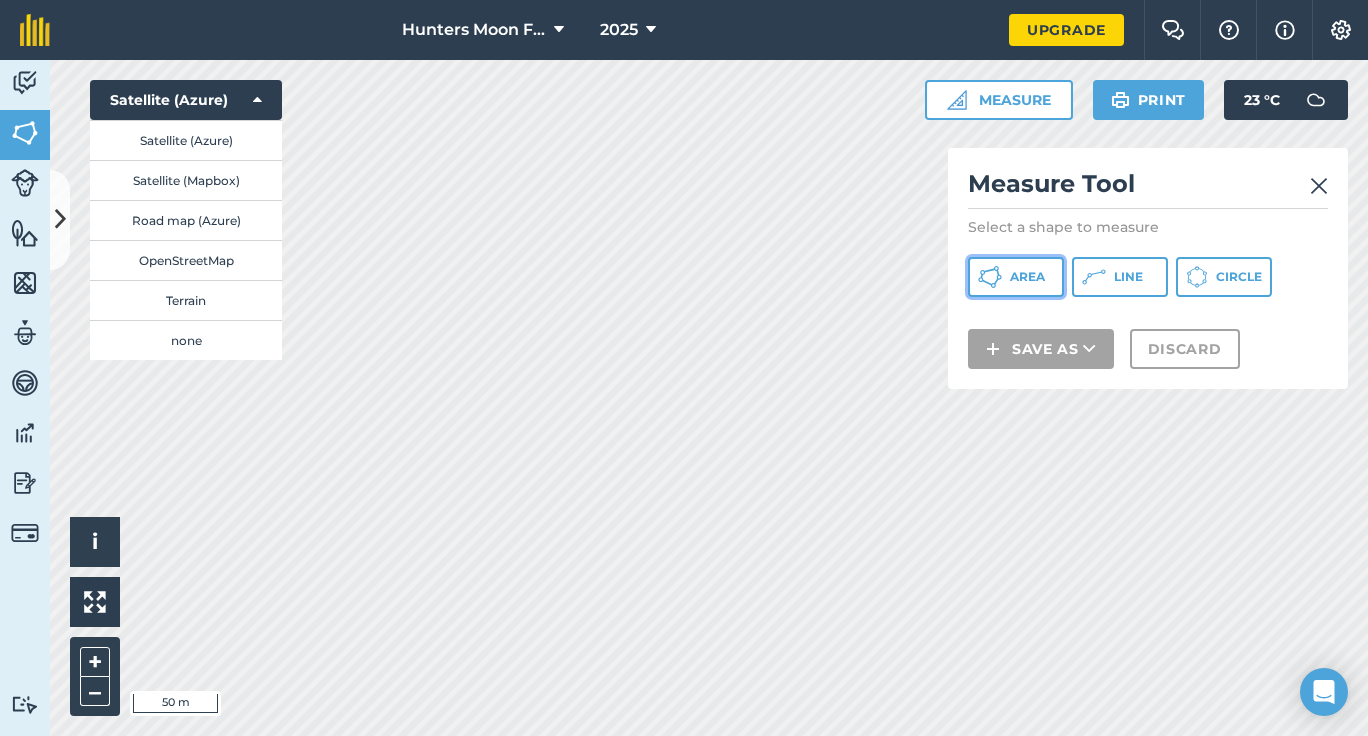 click on "Area" at bounding box center [1016, 277] 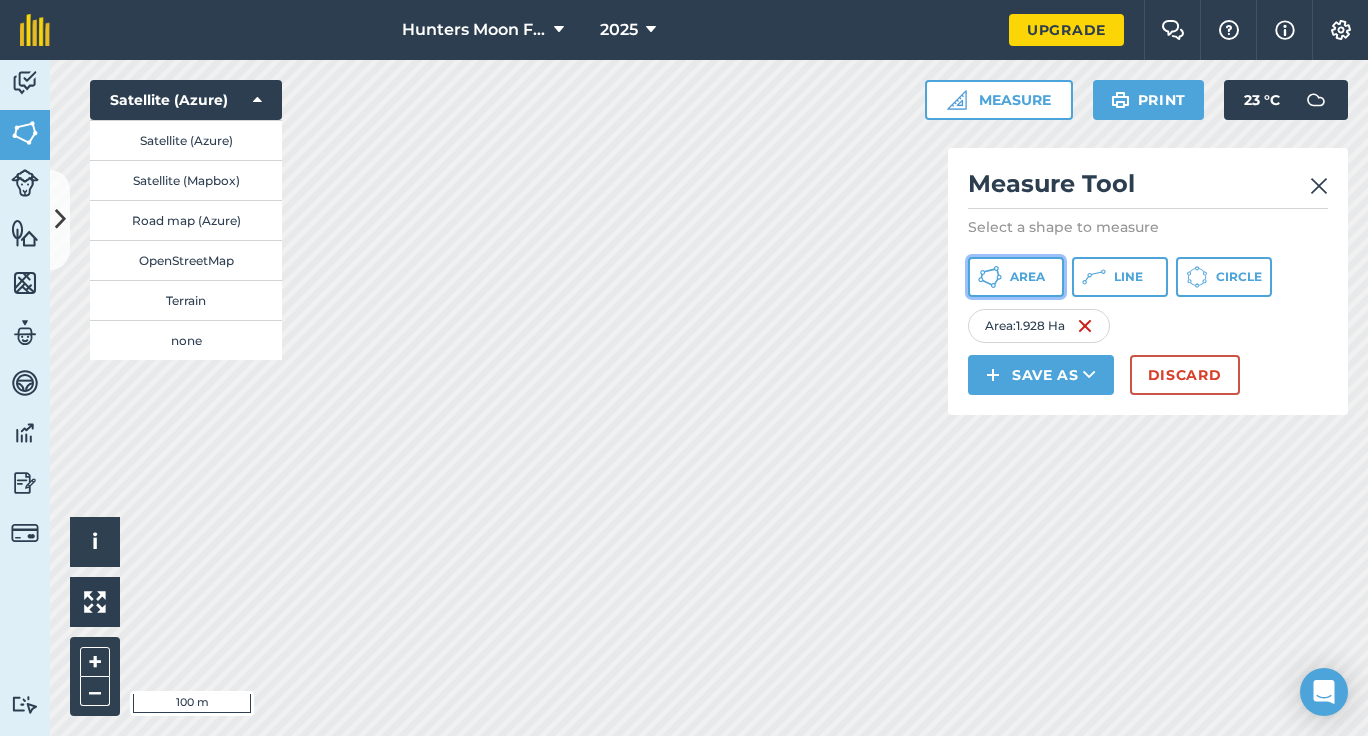 click on "Area" at bounding box center (1016, 277) 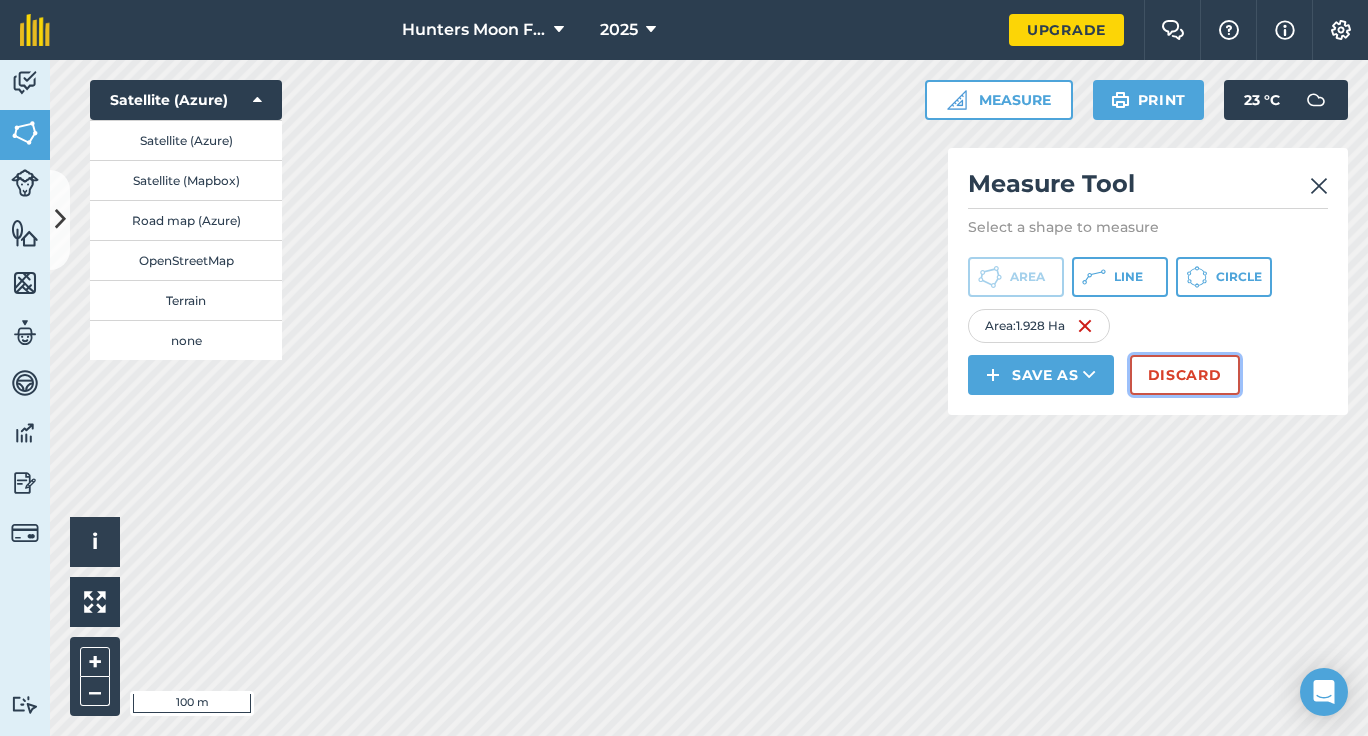 click on "Discard" at bounding box center (1185, 375) 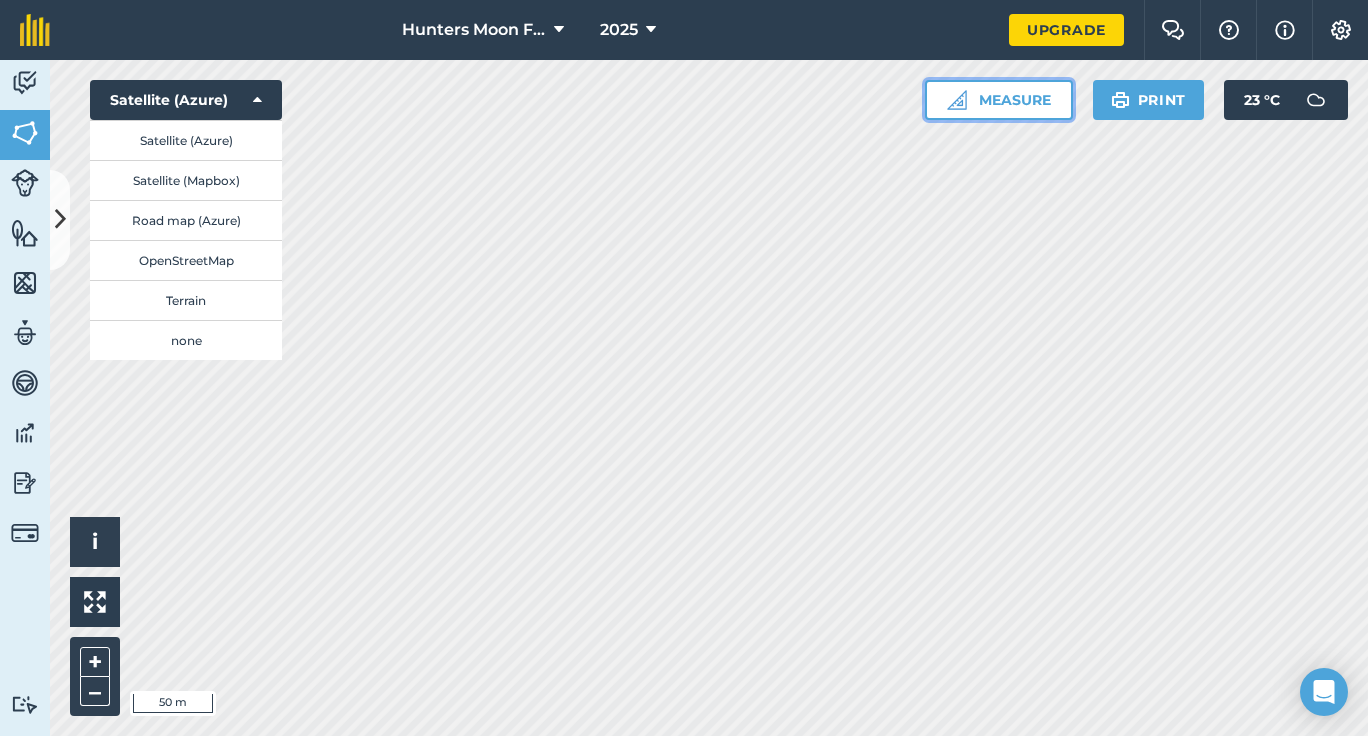 click on "Measure" at bounding box center (999, 100) 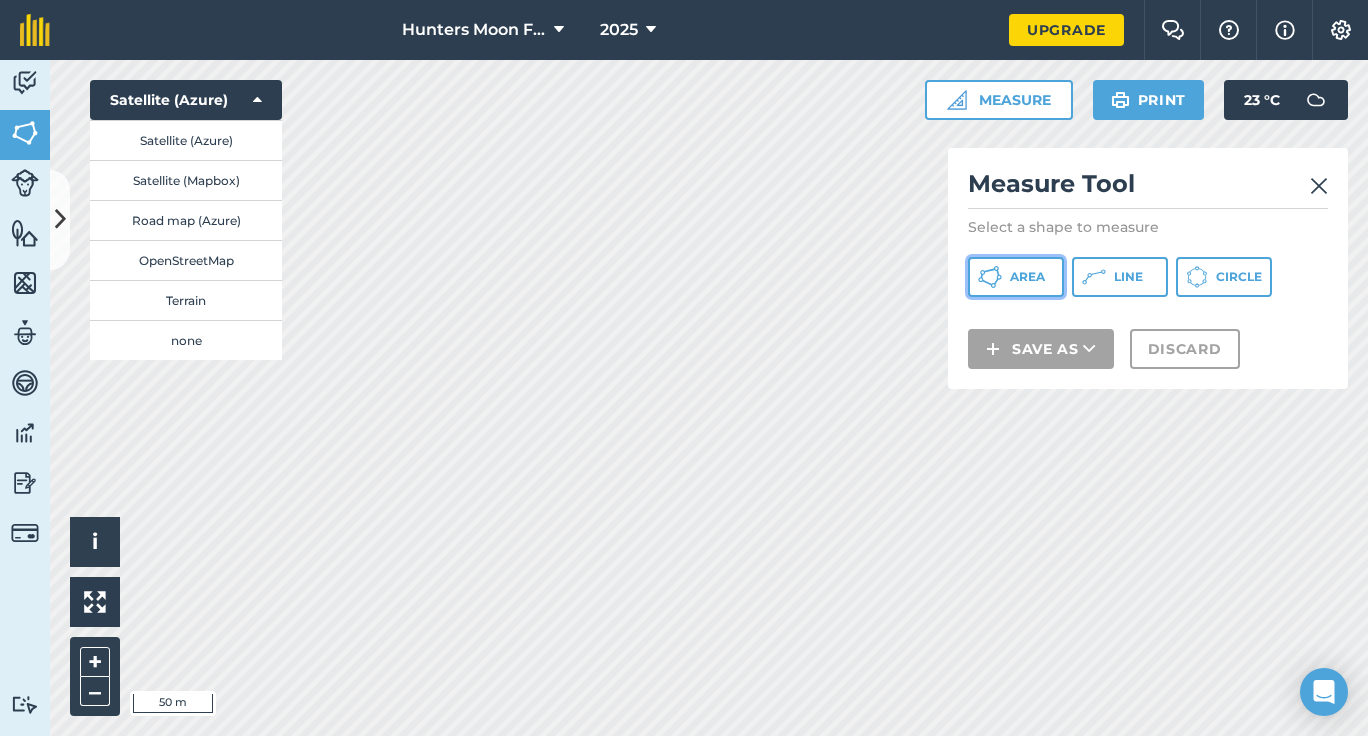 click on "Area" at bounding box center [1027, 277] 